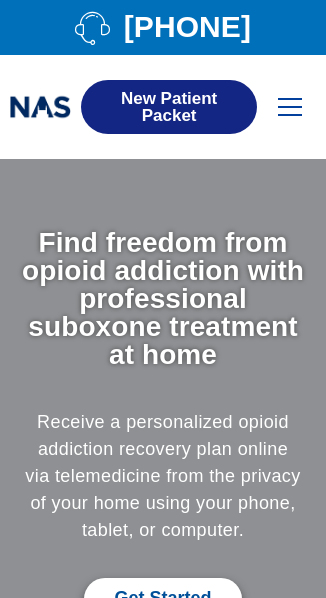 scroll, scrollTop: 0, scrollLeft: 0, axis: both 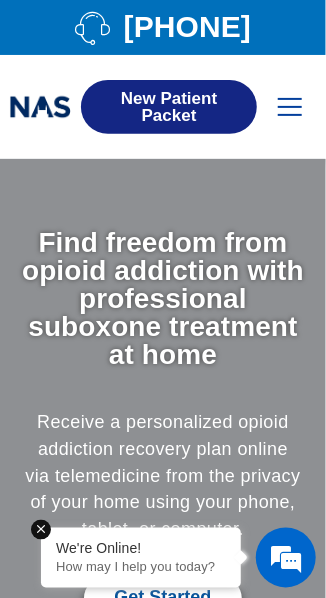 click at bounding box center (290, 107) 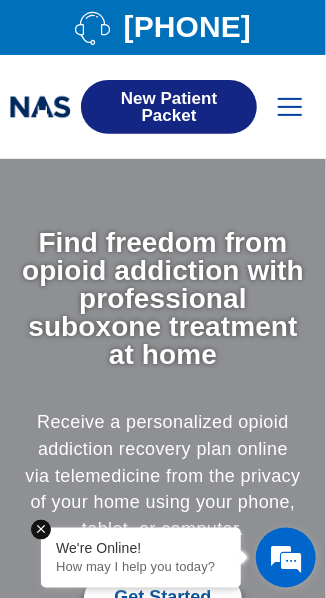 click on "We're Online! How may I help you today?" at bounding box center [141, 558] 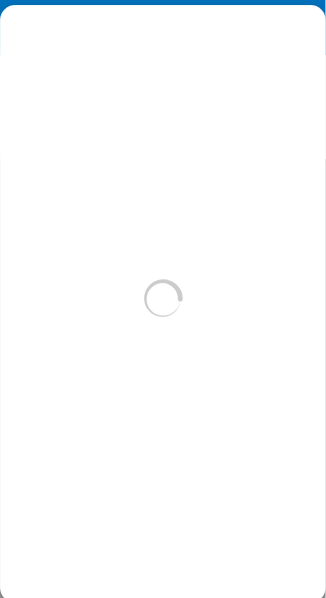 click at bounding box center [163, 299] 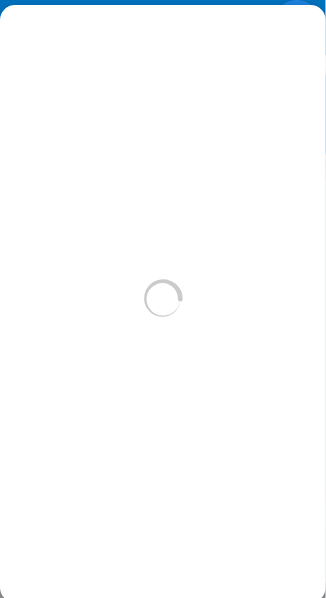 scroll, scrollTop: 0, scrollLeft: 0, axis: both 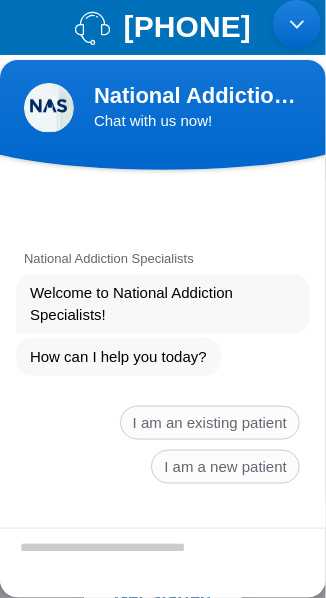 click at bounding box center [163, 563] 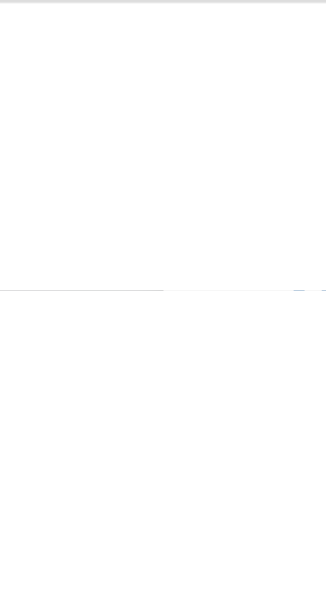 type on "*" 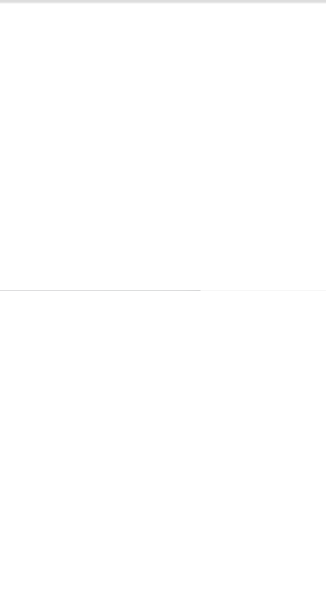 type on "*" 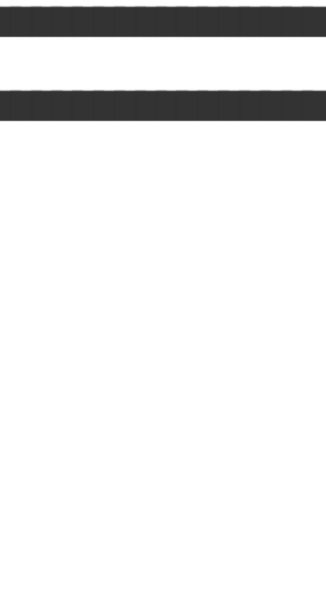 scroll, scrollTop: 78, scrollLeft: 0, axis: vertical 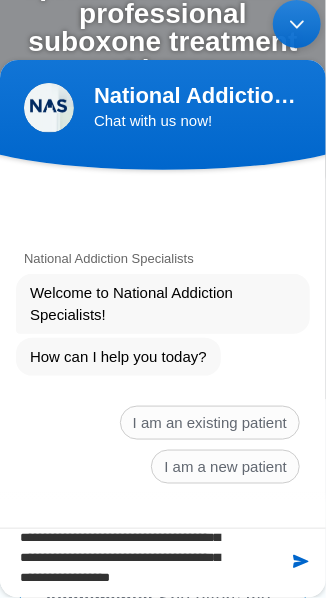 type on "**********" 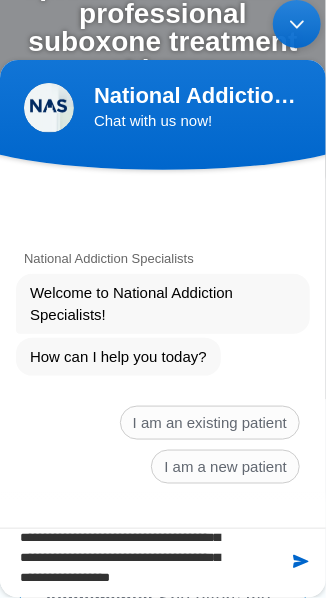 click at bounding box center (301, 562) 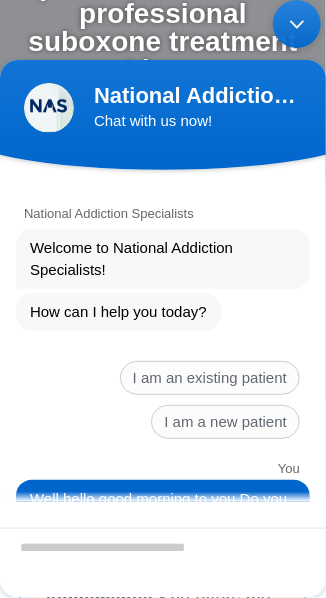 scroll, scrollTop: 133, scrollLeft: 0, axis: vertical 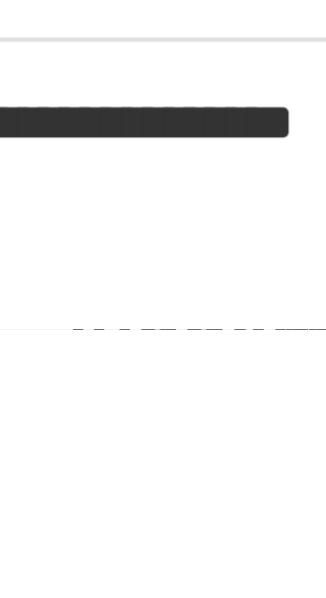 click on "**********" at bounding box center (40, -1601) 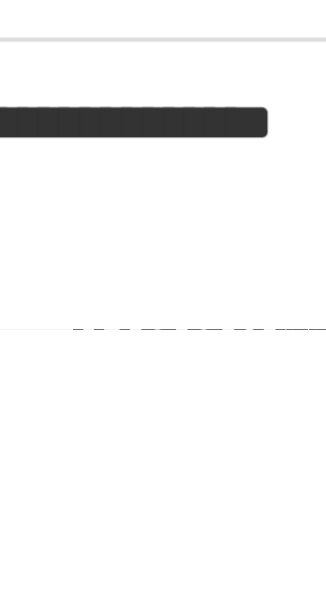 type on "**********" 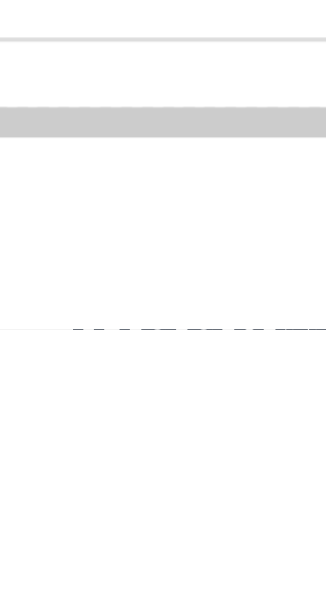scroll, scrollTop: 275, scrollLeft: 0, axis: vertical 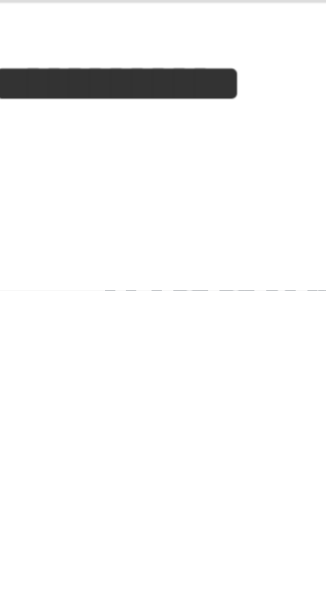 type on "**********" 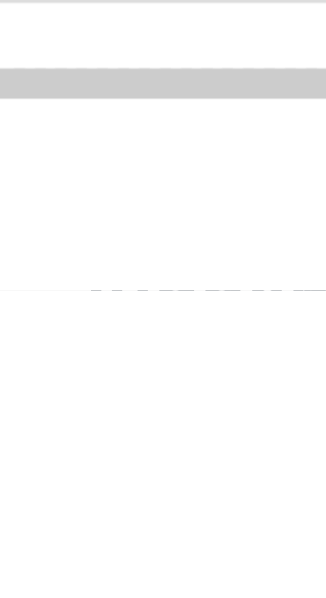 scroll, scrollTop: 344, scrollLeft: 0, axis: vertical 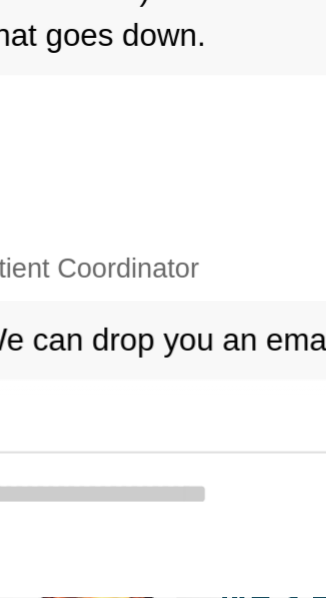 click at bounding box center [79, -88] 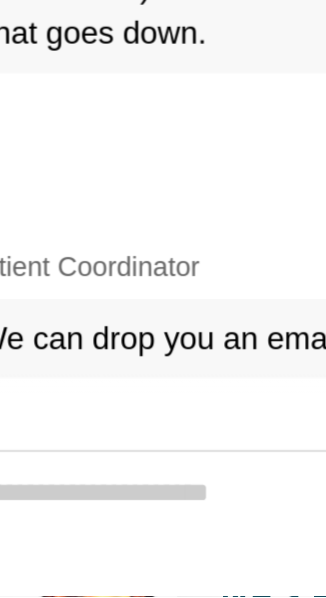 scroll, scrollTop: 471, scrollLeft: 0, axis: vertical 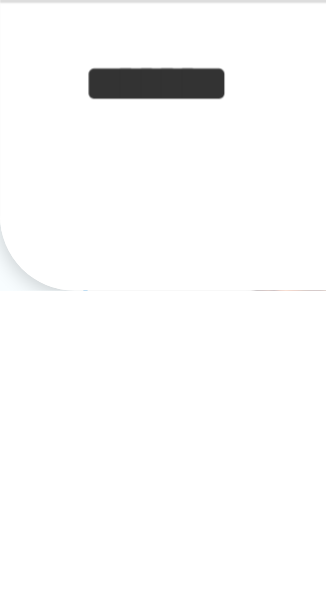 type on "********" 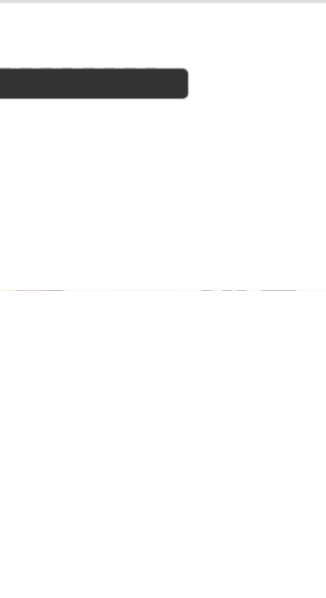 type on "**********" 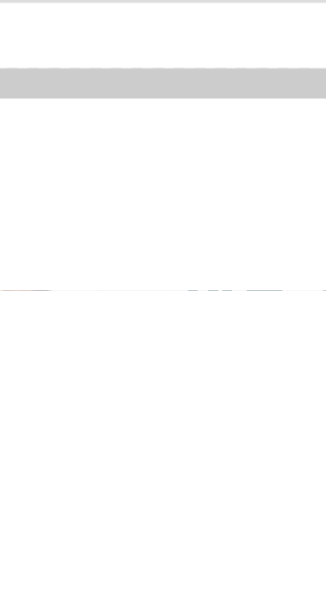 scroll, scrollTop: 556, scrollLeft: 0, axis: vertical 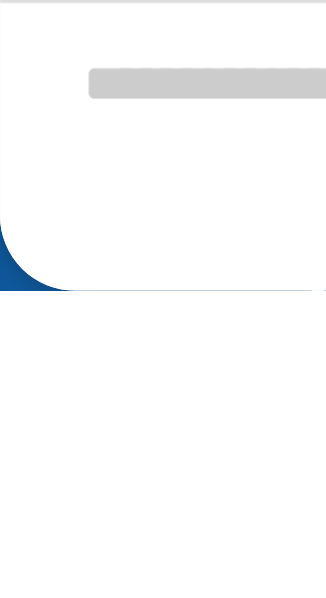 type on "*" 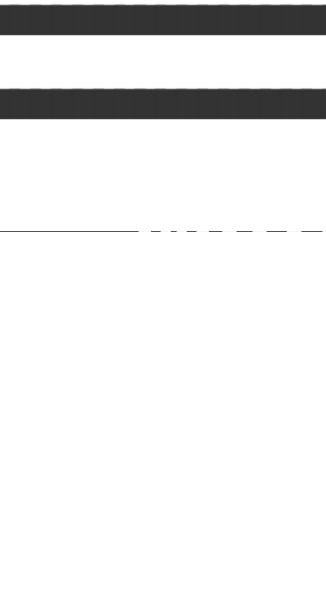 scroll, scrollTop: 722, scrollLeft: 0, axis: vertical 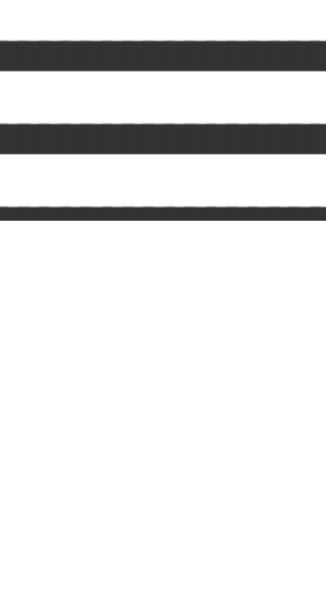 type on "**********" 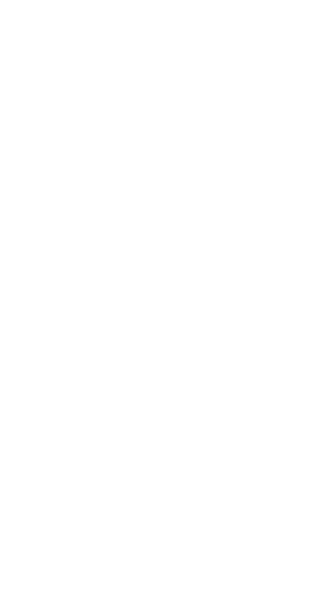 scroll, scrollTop: 0, scrollLeft: 0, axis: both 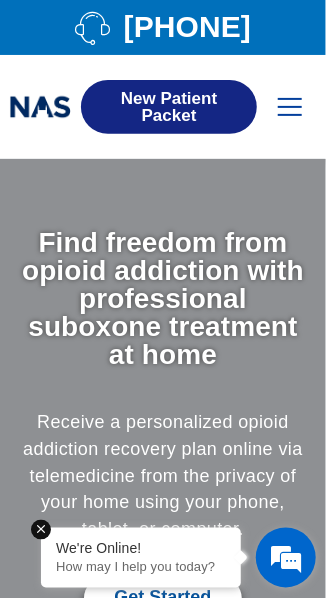click at bounding box center (286, 558) 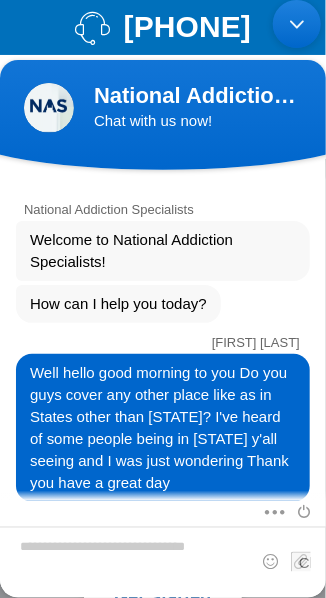 scroll, scrollTop: 1155, scrollLeft: 0, axis: vertical 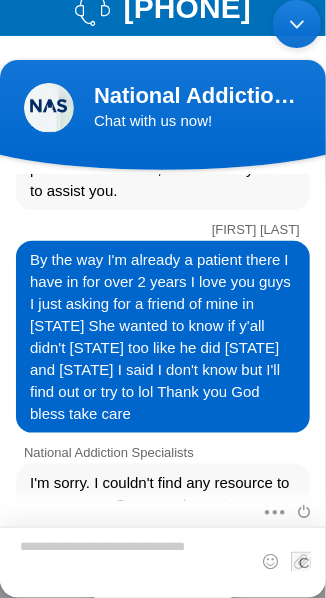 click at bounding box center (163, 562) 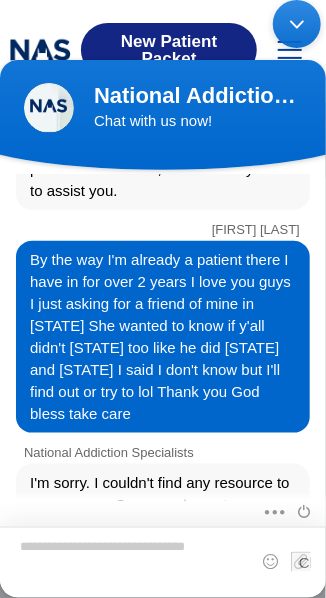scroll, scrollTop: 73, scrollLeft: 0, axis: vertical 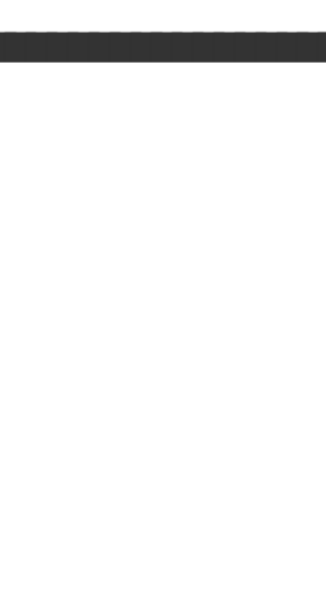 type on "**********" 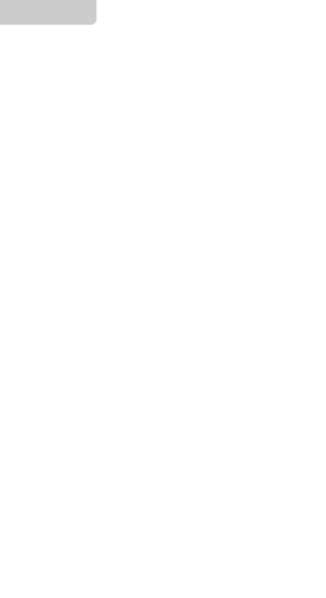 scroll, scrollTop: 73, scrollLeft: 0, axis: vertical 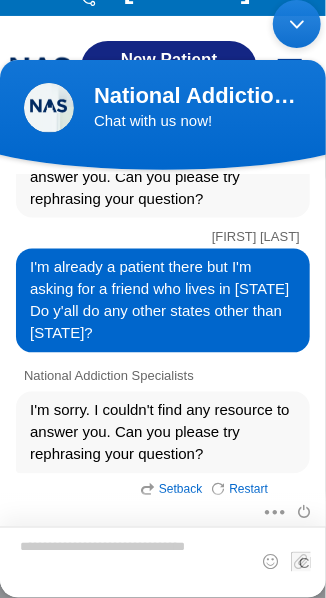click at bounding box center [163, 562] 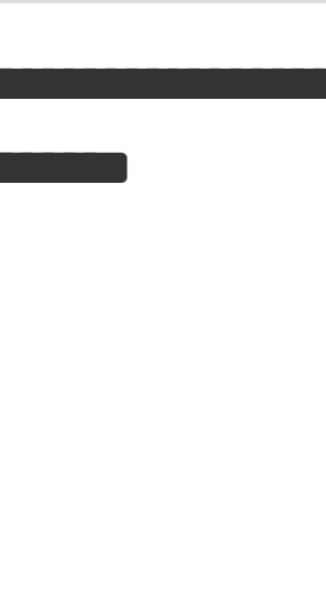 type on "**********" 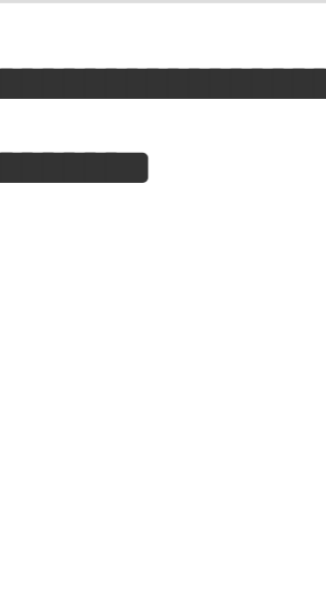 type 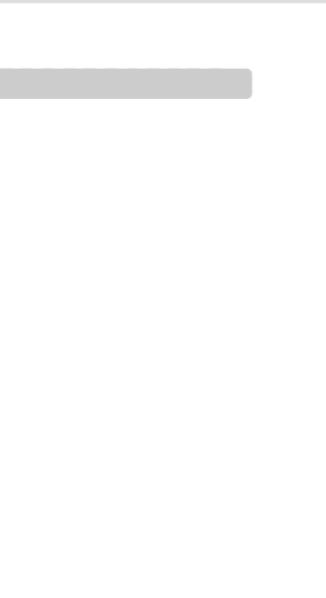 scroll, scrollTop: 1568, scrollLeft: 0, axis: vertical 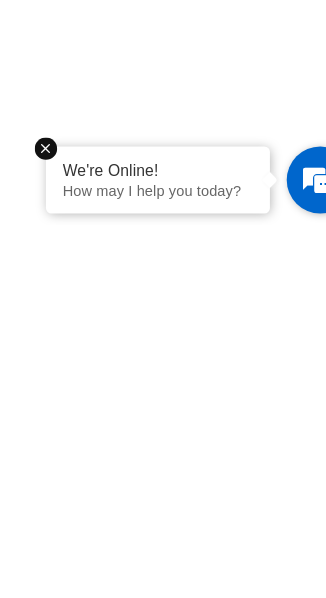 click at bounding box center (41, 530) 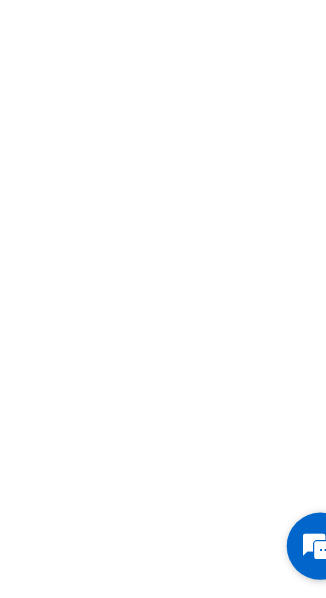 scroll, scrollTop: 624, scrollLeft: 0, axis: vertical 